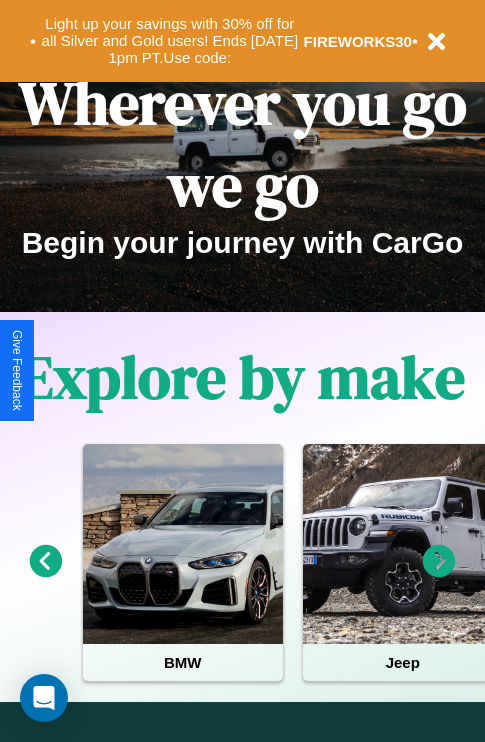 scroll, scrollTop: 308, scrollLeft: 0, axis: vertical 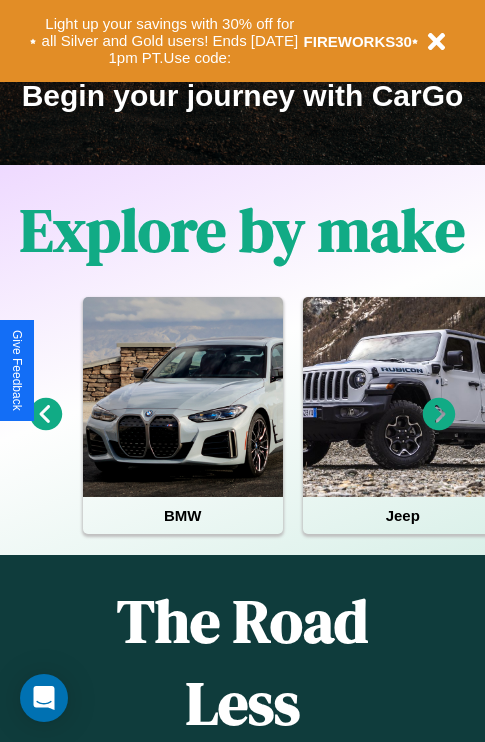 click 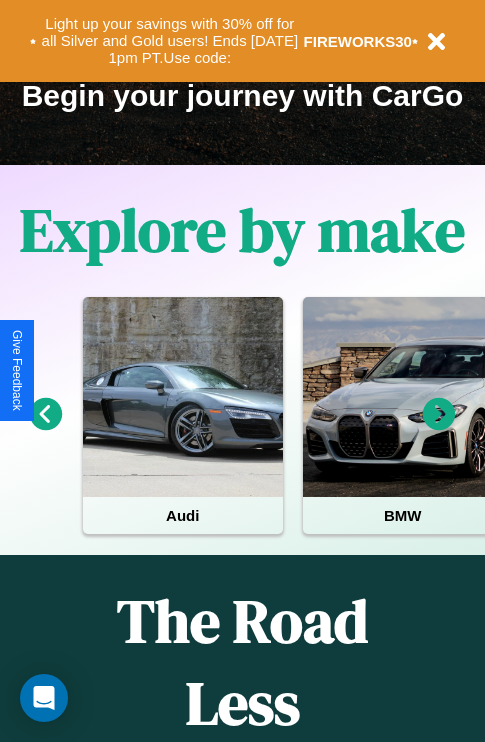 click 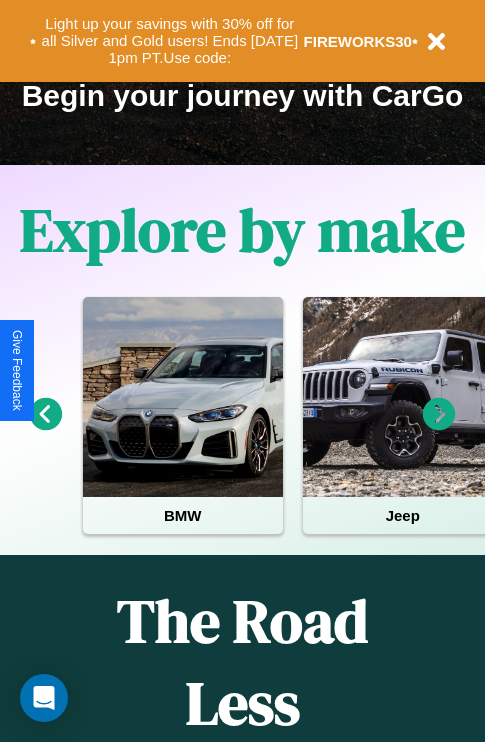 click 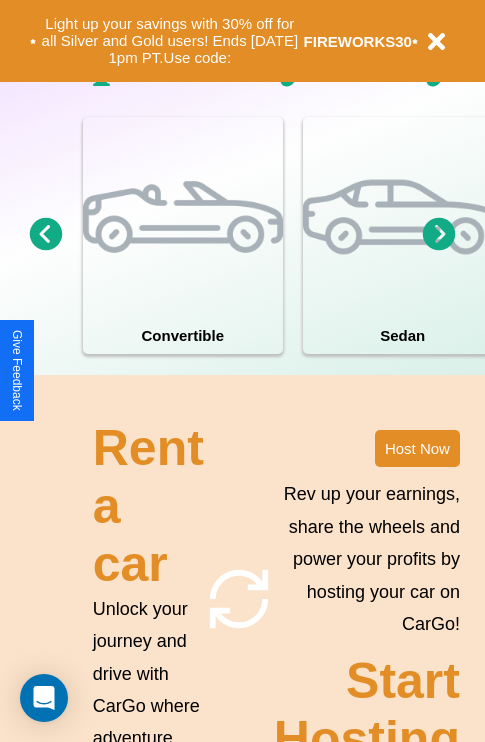 scroll, scrollTop: 1558, scrollLeft: 0, axis: vertical 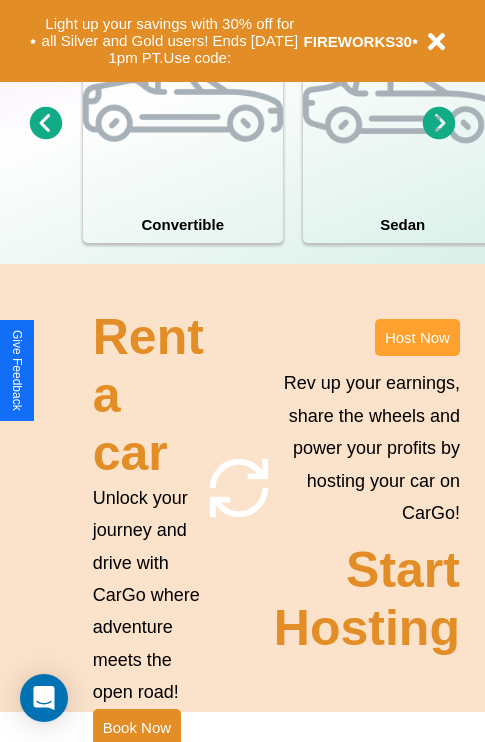click on "Host Now" at bounding box center (417, 337) 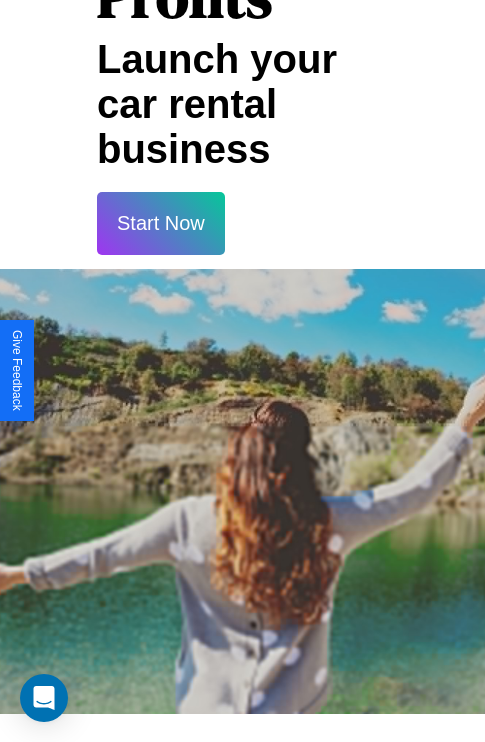 scroll, scrollTop: 3255, scrollLeft: 0, axis: vertical 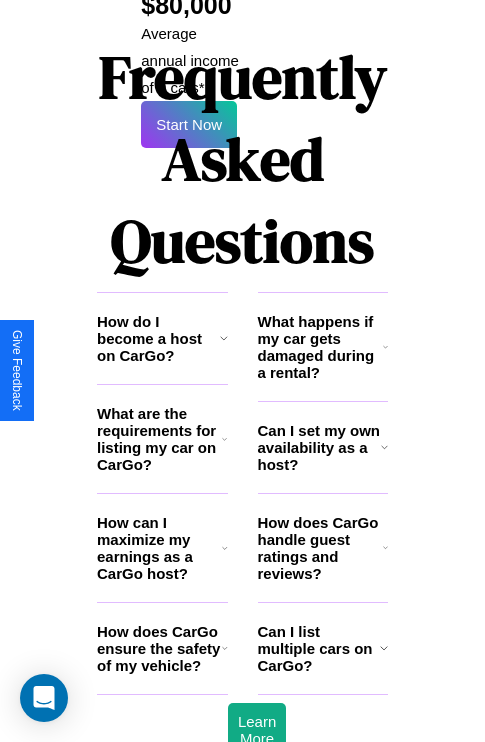 click on "How can I maximize my earnings as a CarGo host?" at bounding box center (159, 548) 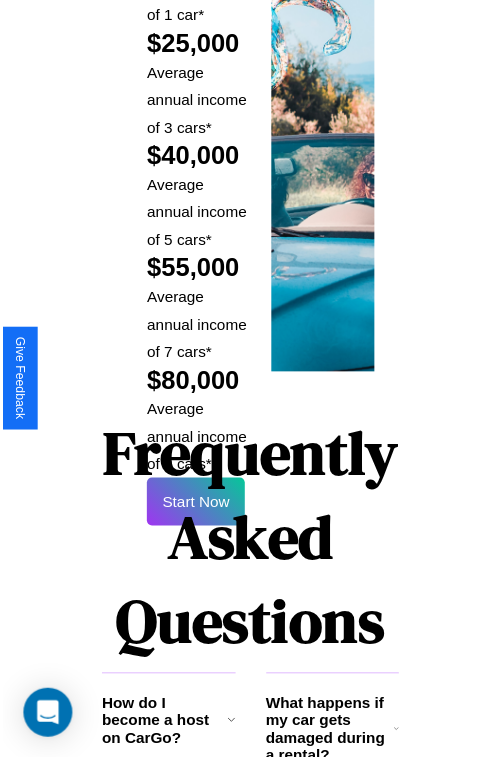 scroll, scrollTop: 1417, scrollLeft: 0, axis: vertical 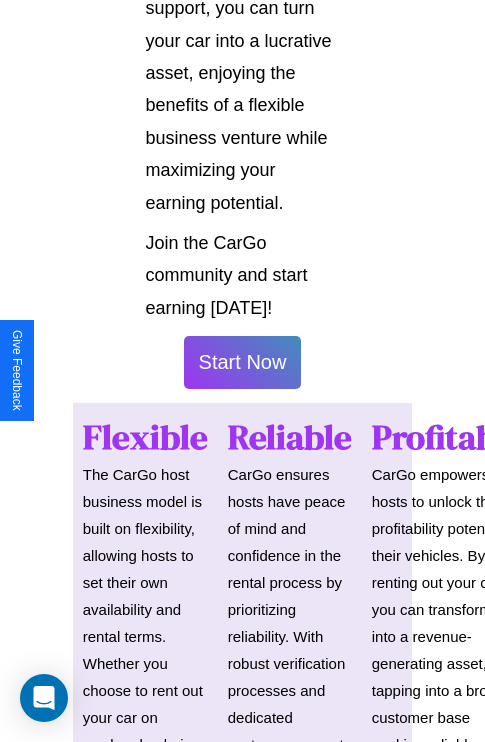 click on "Start Now" at bounding box center (243, 362) 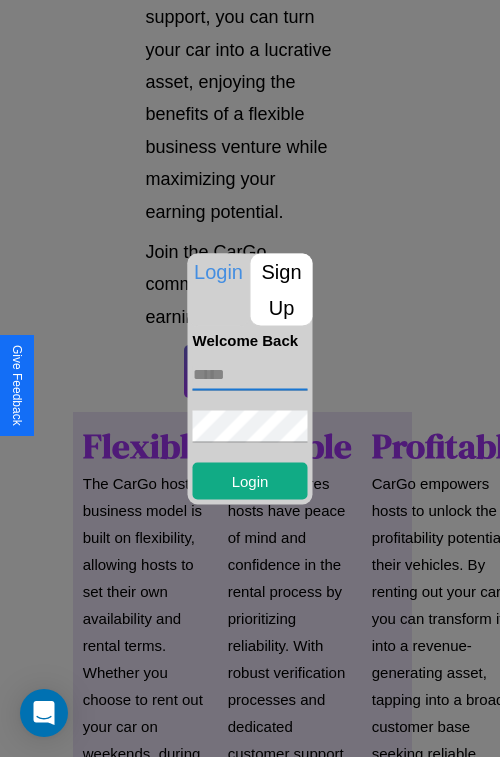 click at bounding box center (250, 374) 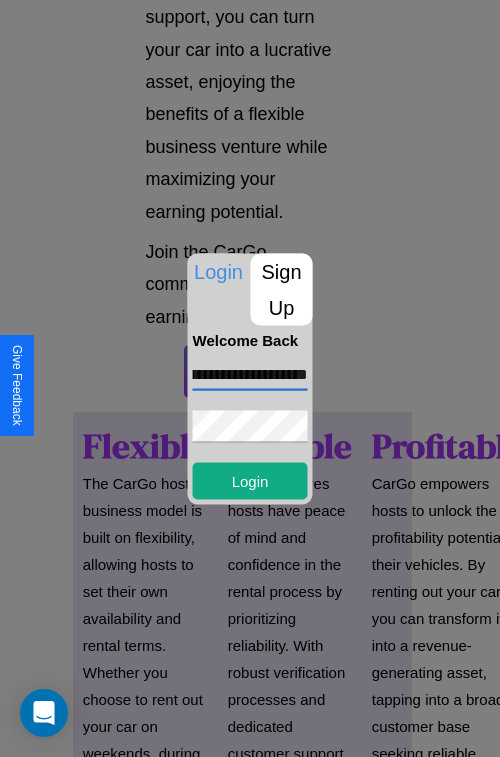 scroll, scrollTop: 0, scrollLeft: 76, axis: horizontal 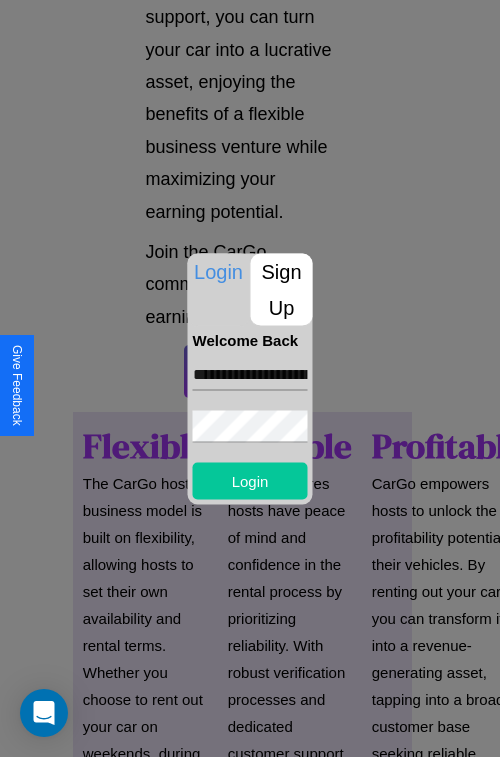 click on "Login" at bounding box center (250, 480) 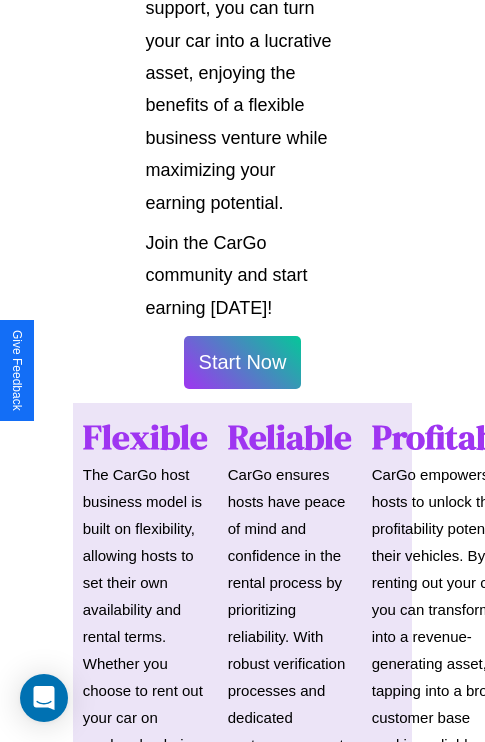 scroll, scrollTop: 1419, scrollLeft: 0, axis: vertical 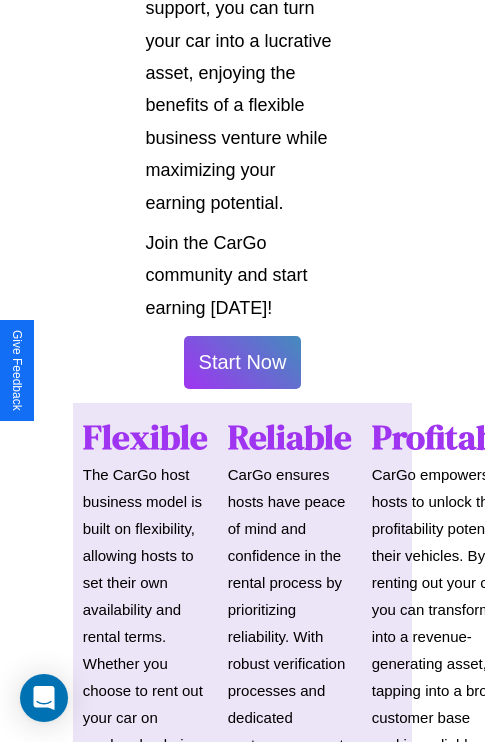 click on "Start Now" at bounding box center (243, 362) 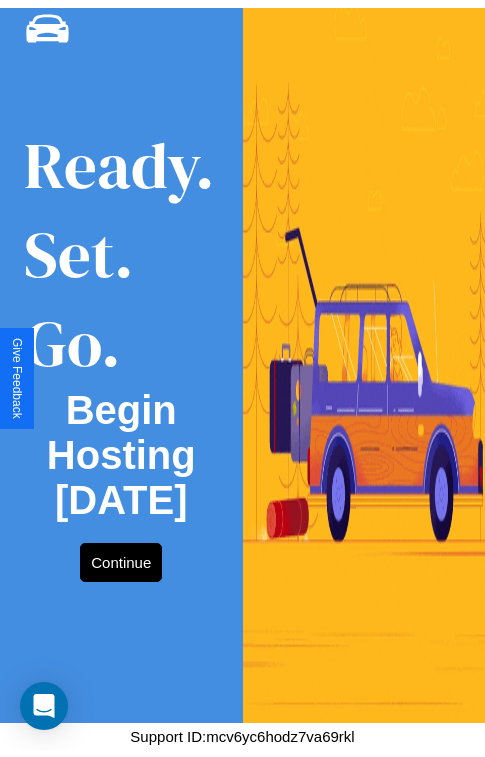 scroll, scrollTop: 0, scrollLeft: 0, axis: both 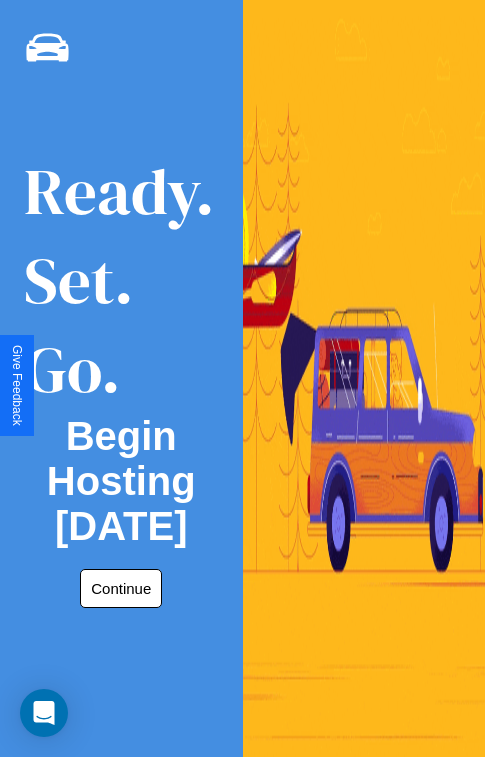 click on "Continue" at bounding box center (121, 588) 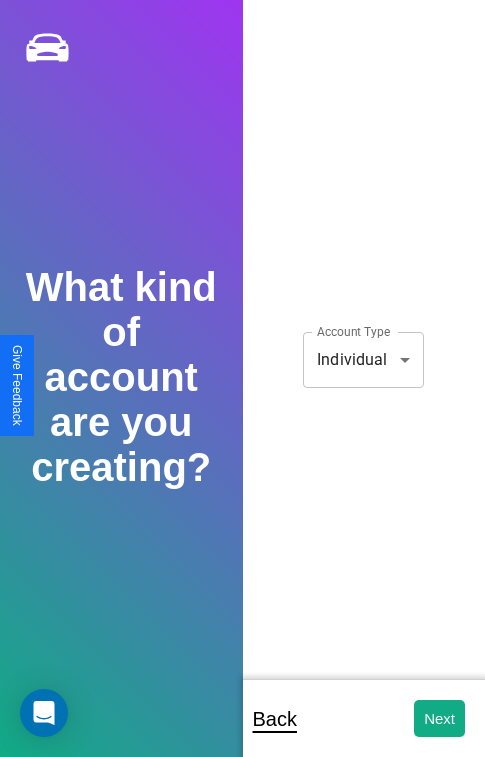 click on "**********" at bounding box center [242, 392] 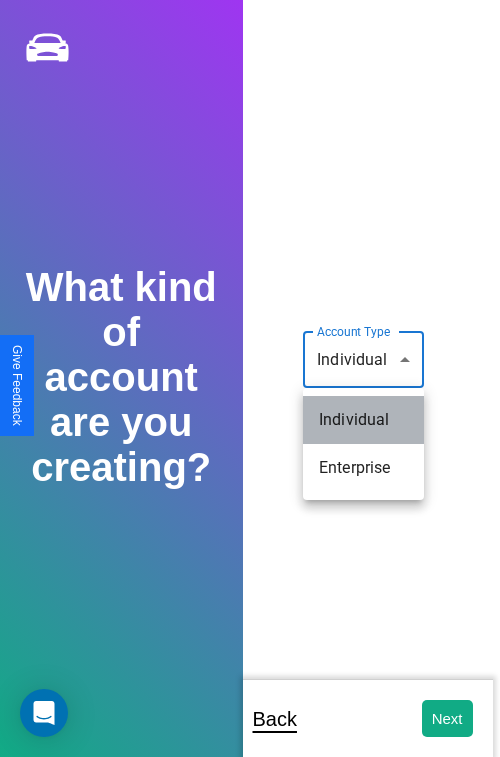 click on "Individual" at bounding box center [363, 420] 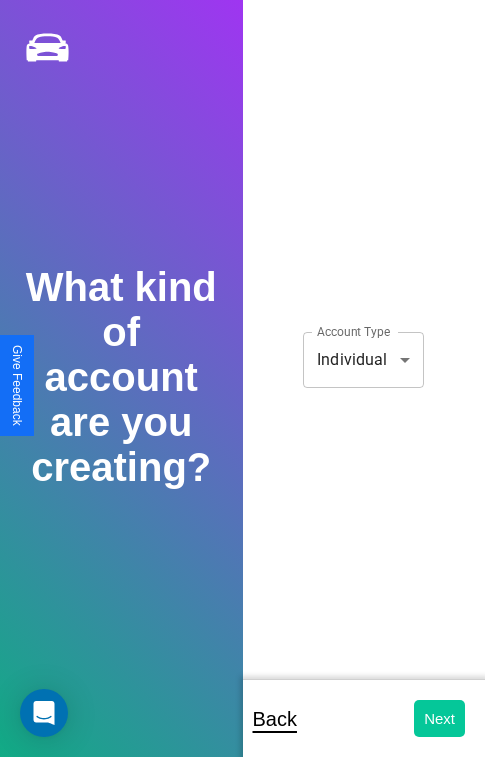 click on "Next" at bounding box center [439, 718] 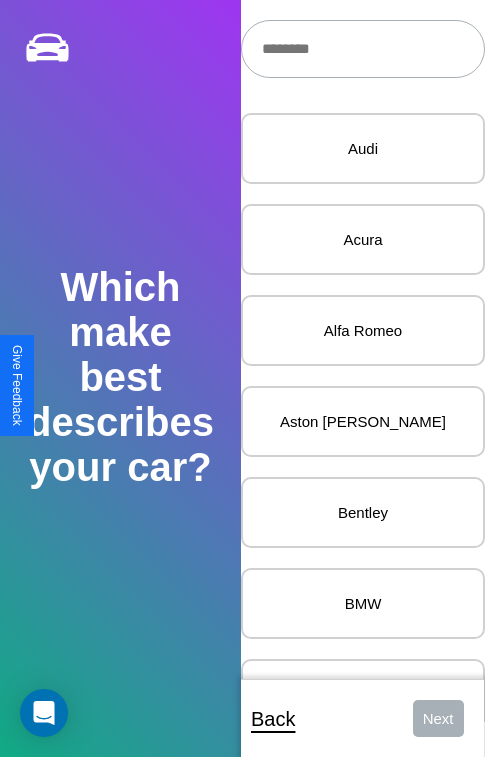 click at bounding box center [363, 49] 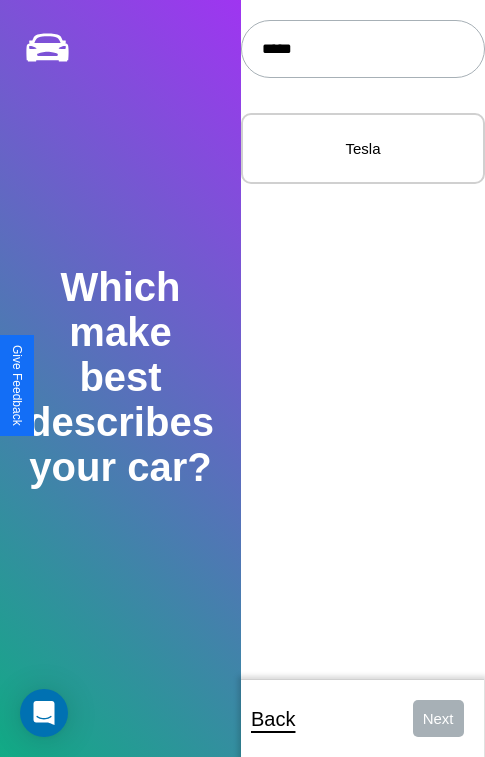 type on "*****" 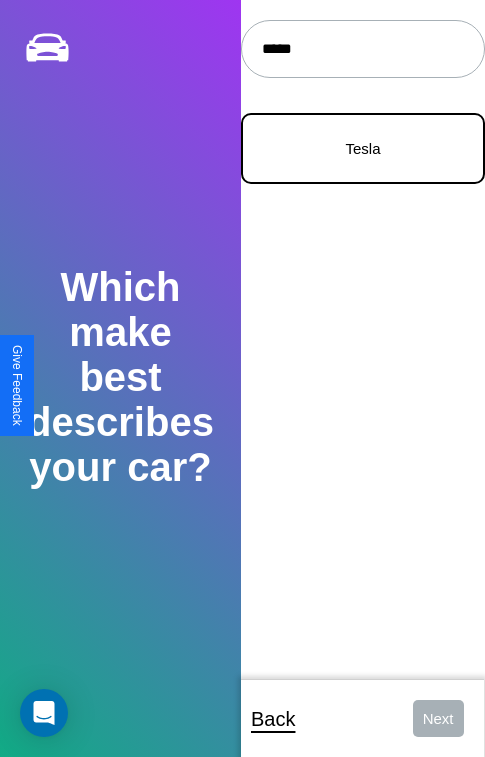 click on "Tesla" at bounding box center (363, 148) 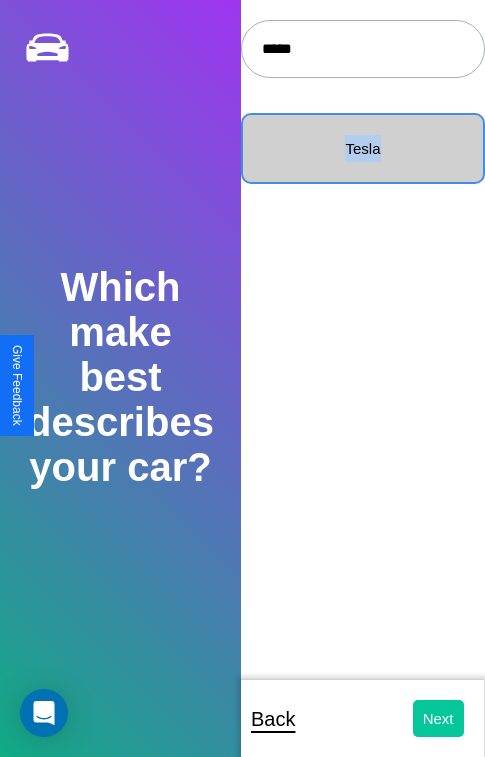 click on "Next" at bounding box center [438, 718] 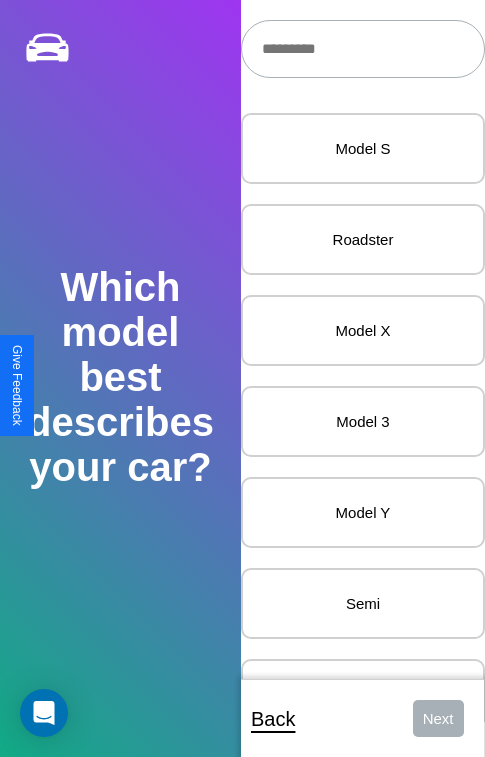 scroll, scrollTop: 27, scrollLeft: 0, axis: vertical 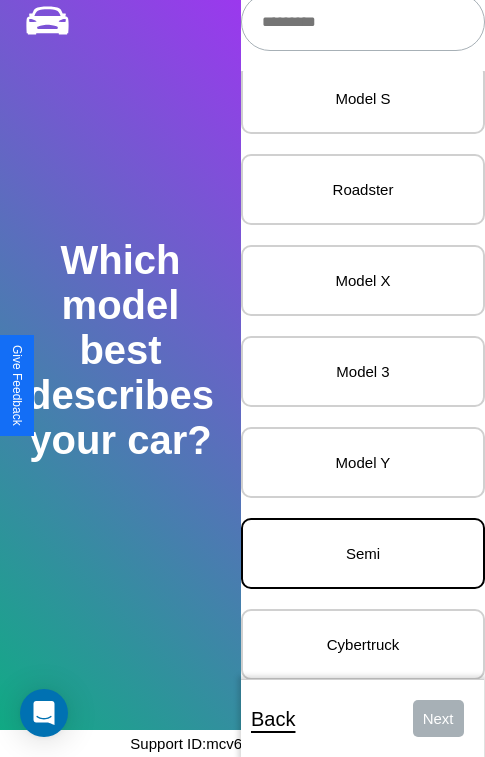 click on "Semi" at bounding box center (363, 553) 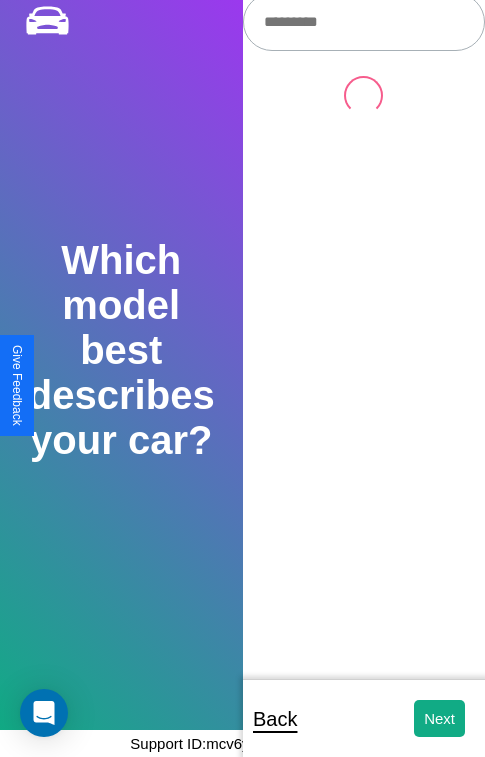 scroll, scrollTop: 0, scrollLeft: 0, axis: both 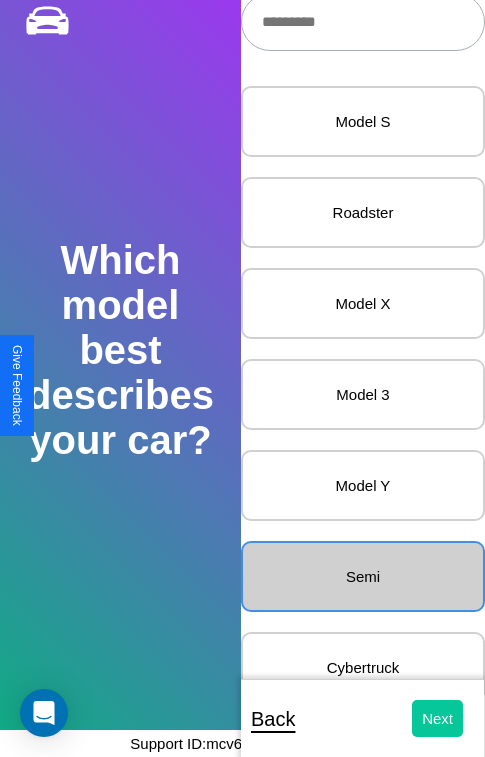 click on "Next" at bounding box center (438, 718) 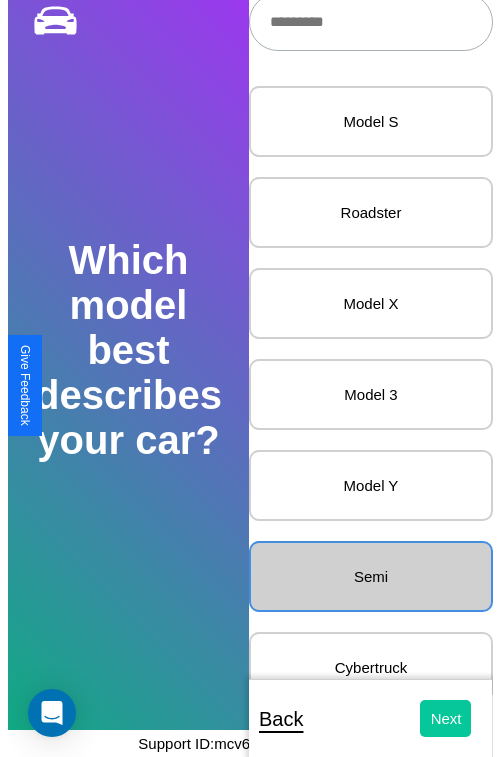 scroll, scrollTop: 0, scrollLeft: 0, axis: both 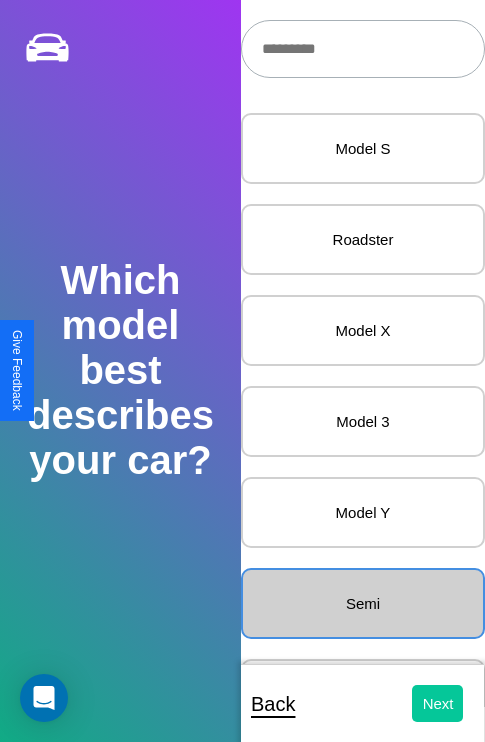 select on "*****" 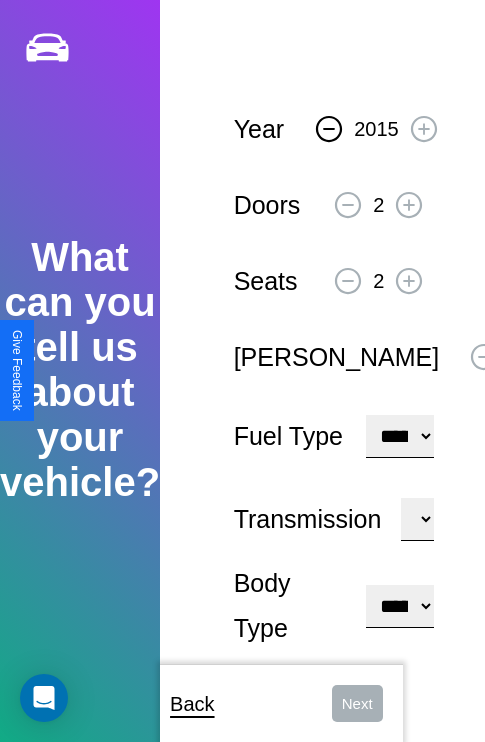 click 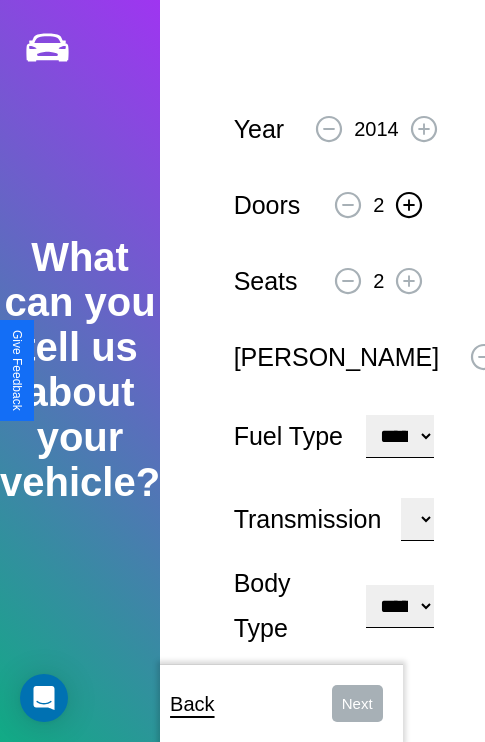 click 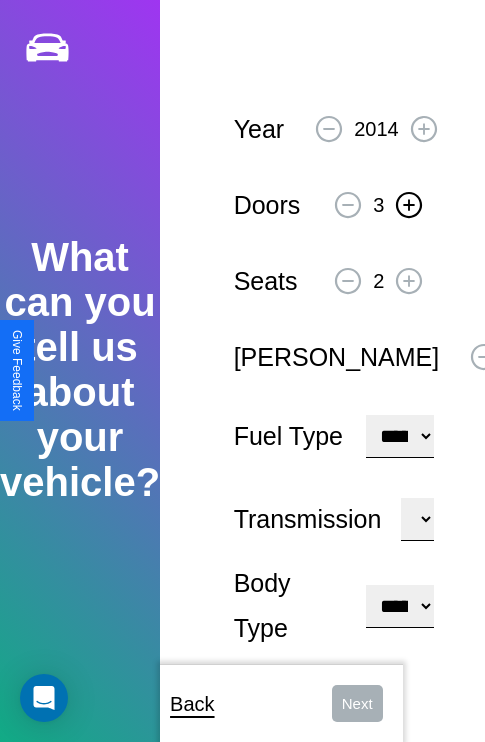 click 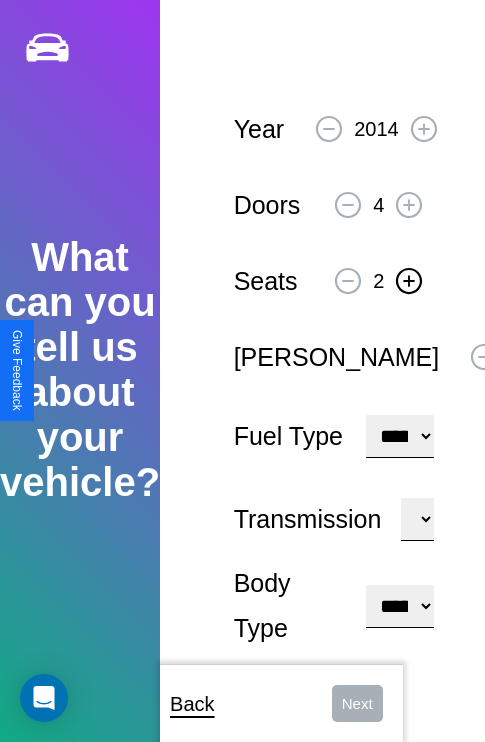 click 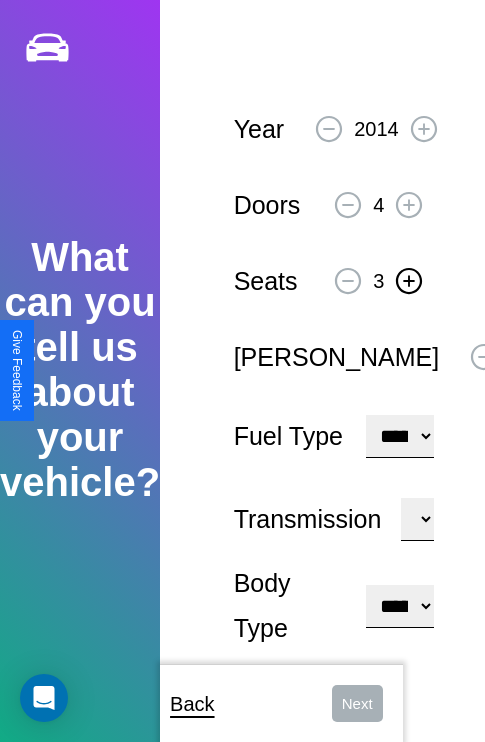 click 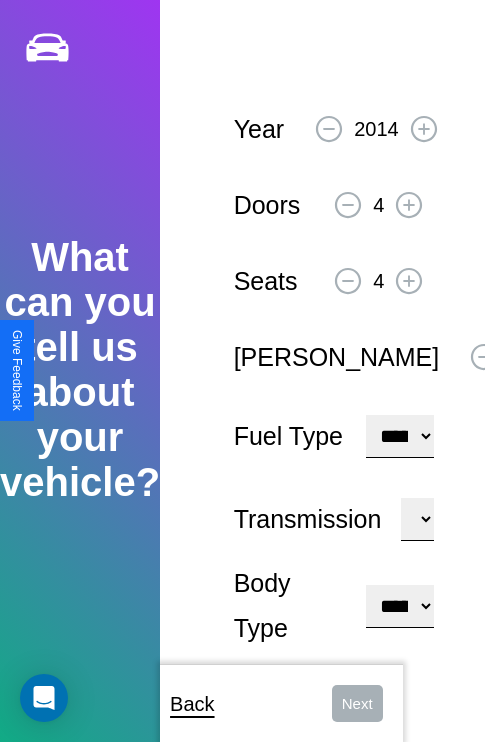 click 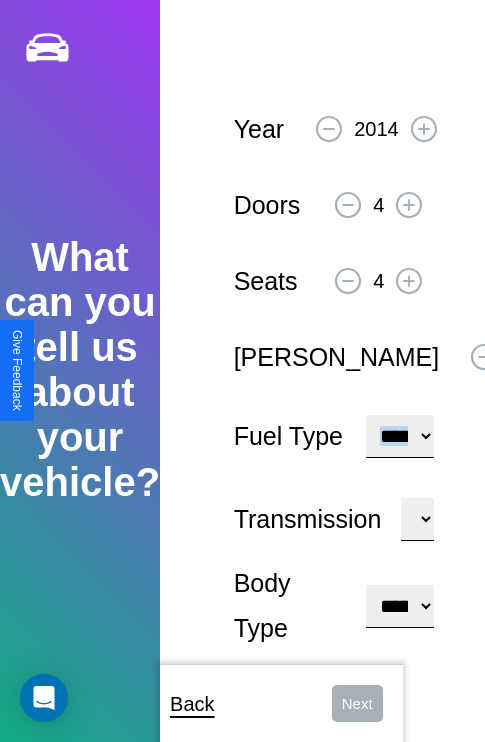 click on "**********" at bounding box center (400, 436) 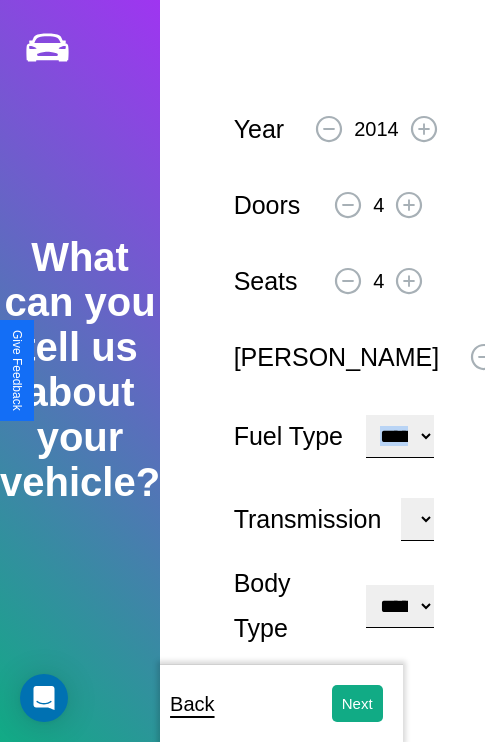click on "**********" at bounding box center [400, 606] 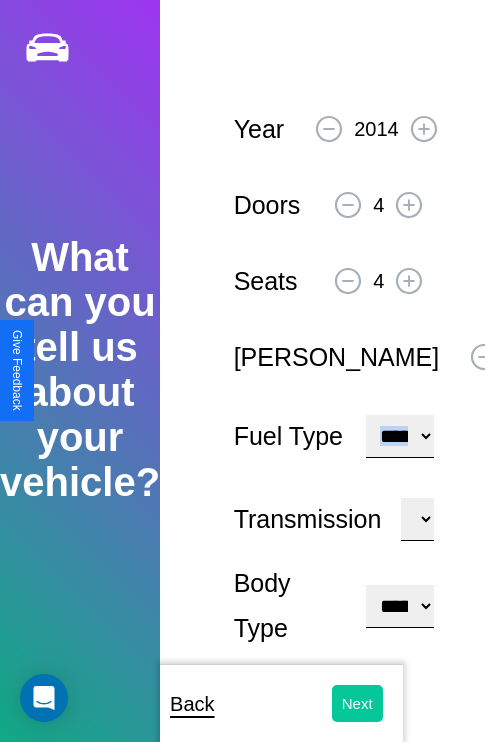 click on "Next" at bounding box center (357, 703) 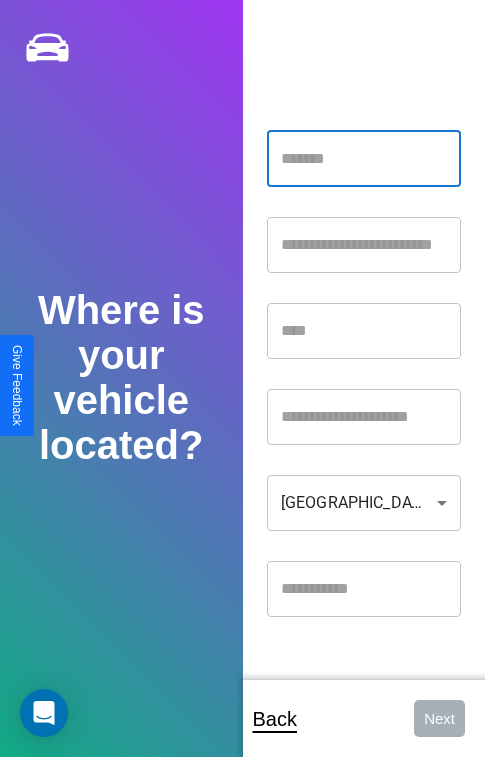 click at bounding box center [364, 159] 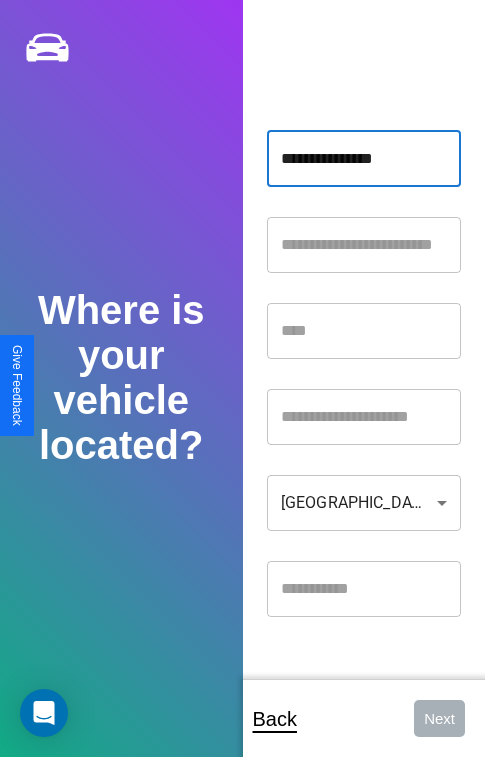 type on "**********" 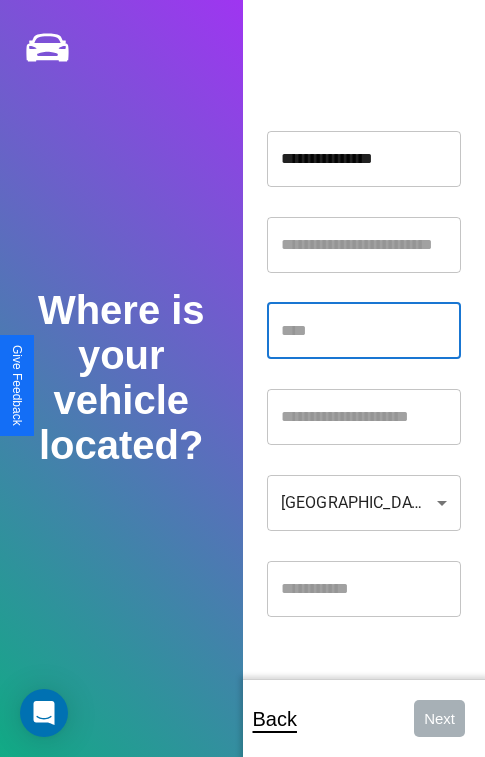 click at bounding box center (364, 331) 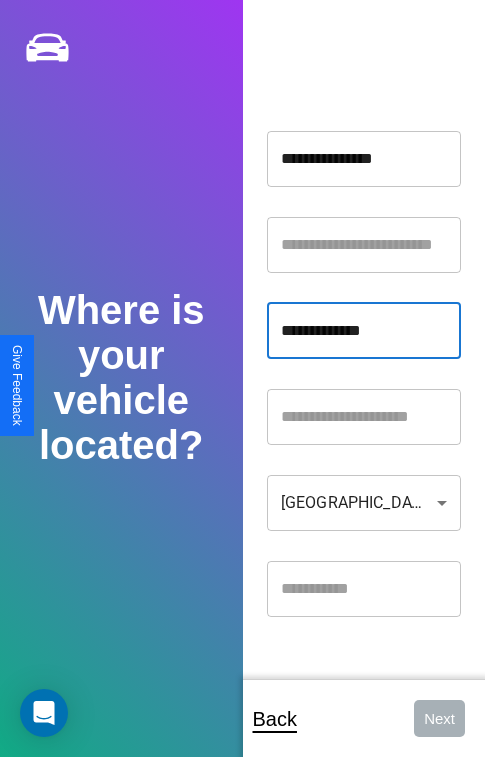 type on "**********" 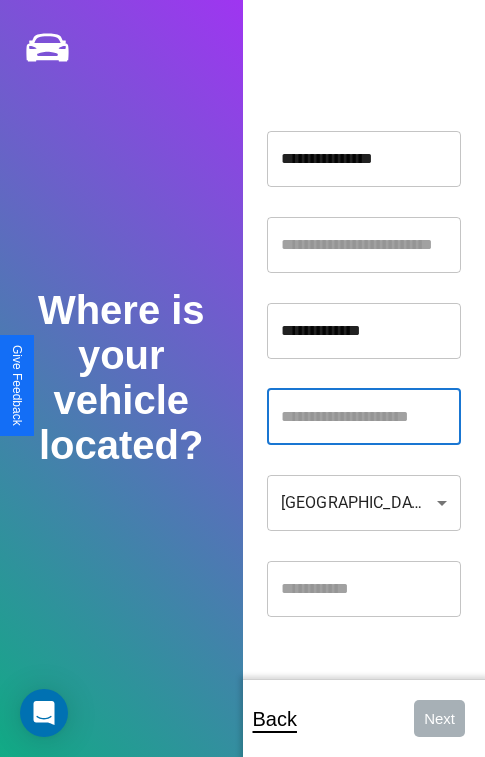 click at bounding box center (364, 417) 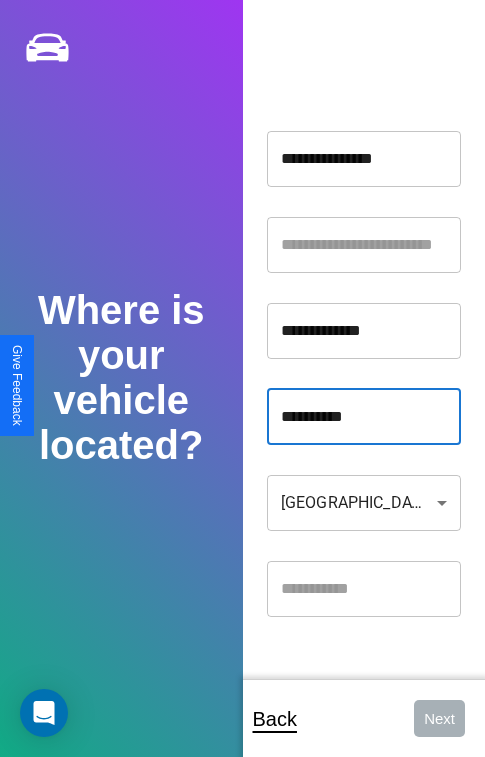 type on "**********" 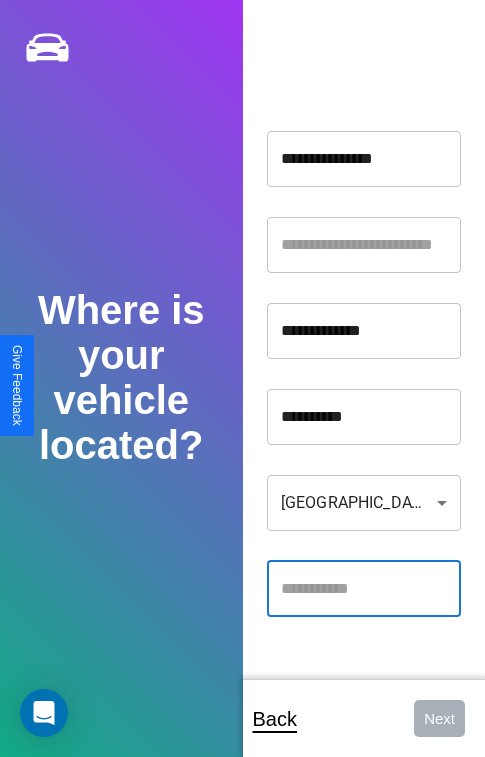 click at bounding box center [364, 589] 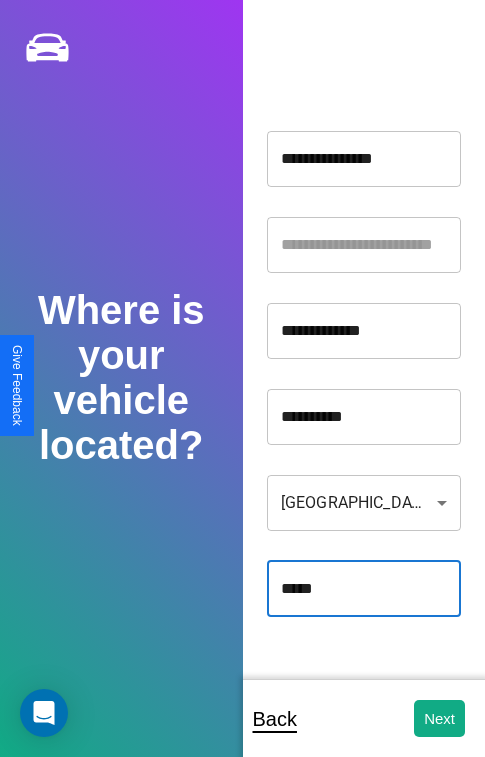 type on "*****" 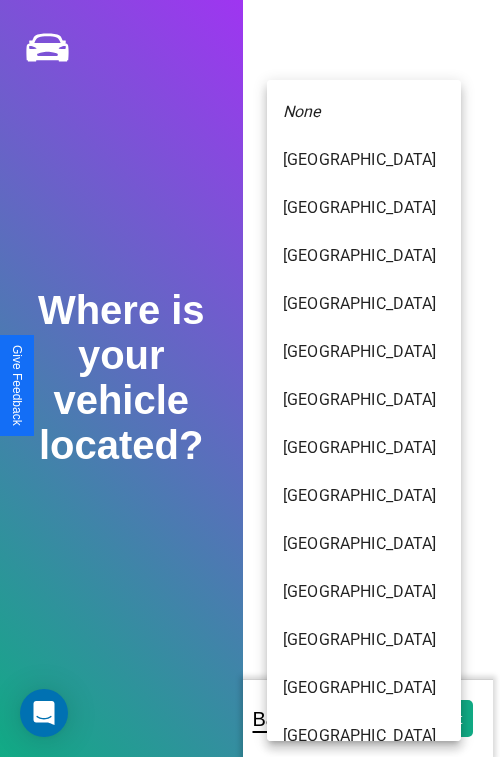 click on "[GEOGRAPHIC_DATA]" at bounding box center (364, 1168) 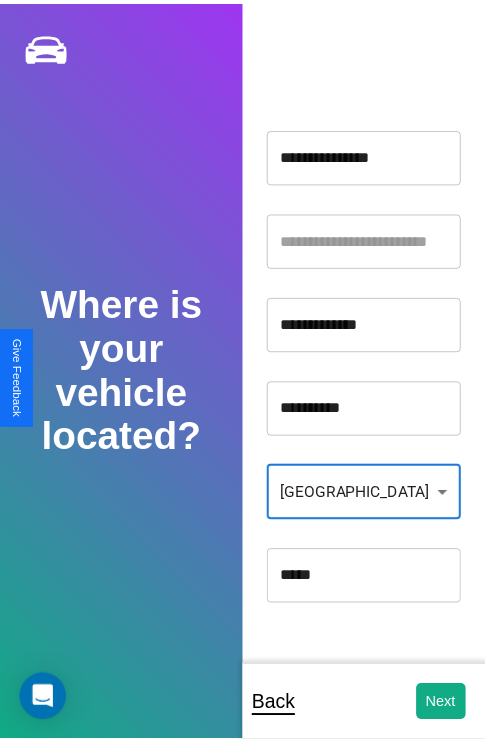 scroll, scrollTop: 459, scrollLeft: 0, axis: vertical 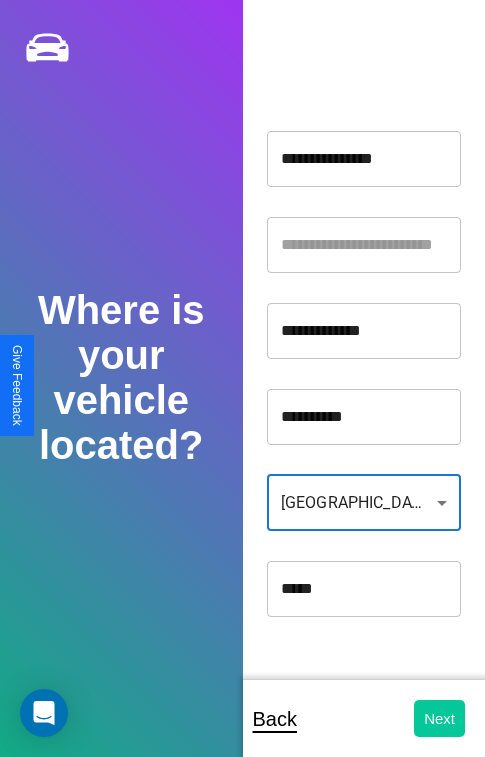click on "Next" at bounding box center (439, 718) 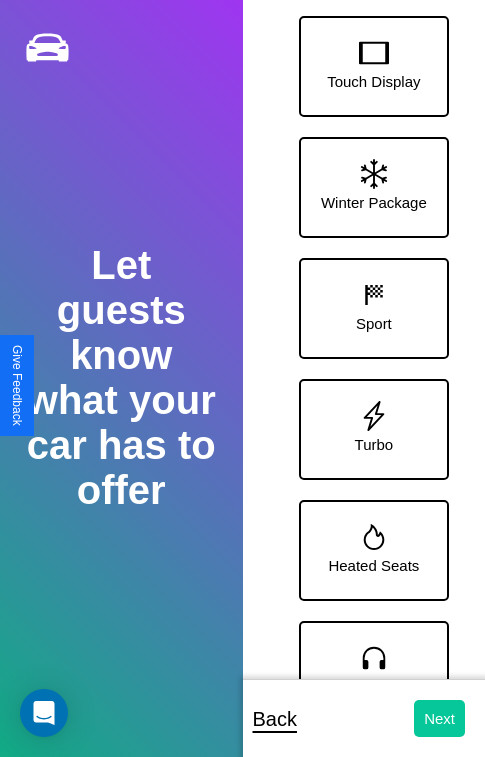 click on "Next" at bounding box center [439, 718] 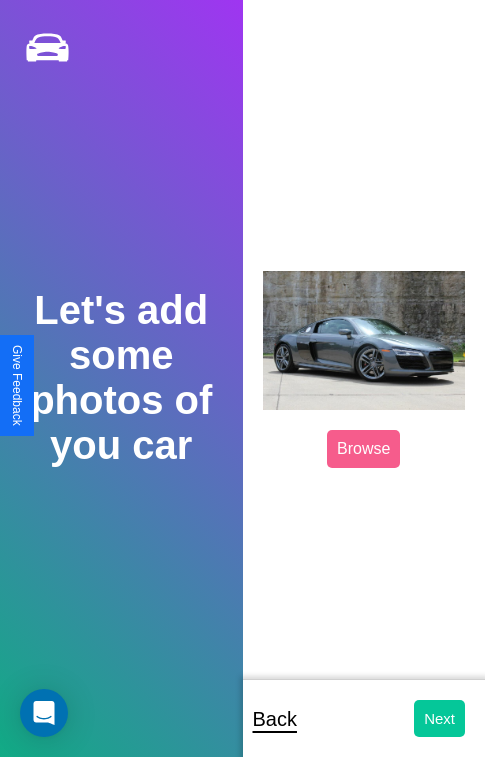 click on "Next" at bounding box center [439, 718] 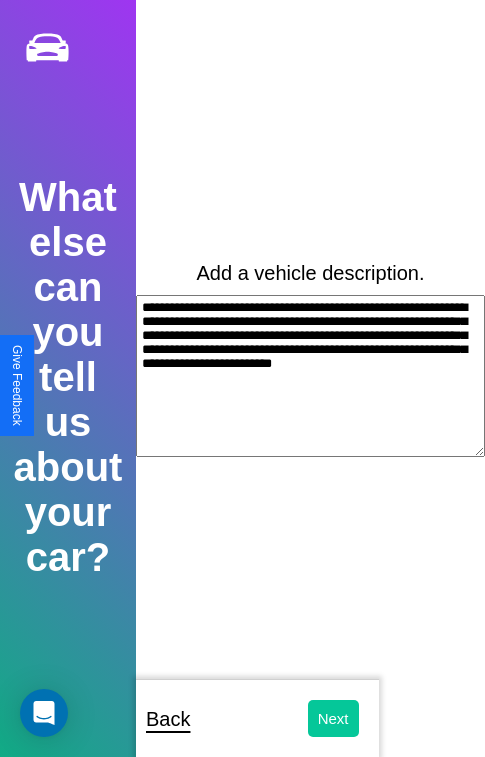 type on "**********" 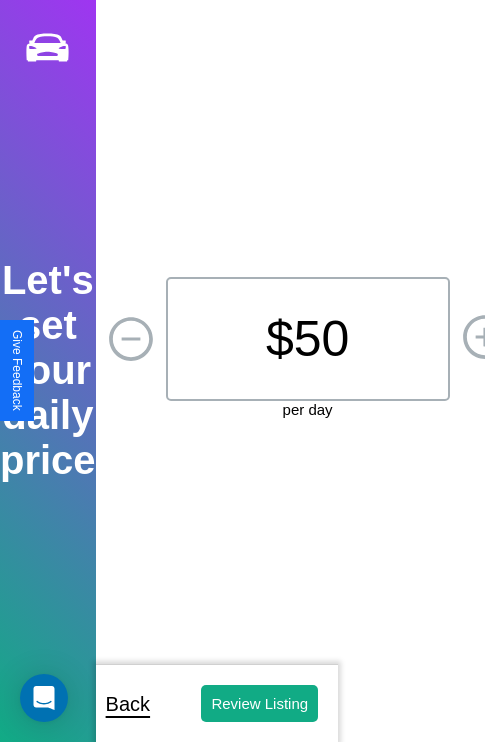 click on "$ 50" at bounding box center (308, 339) 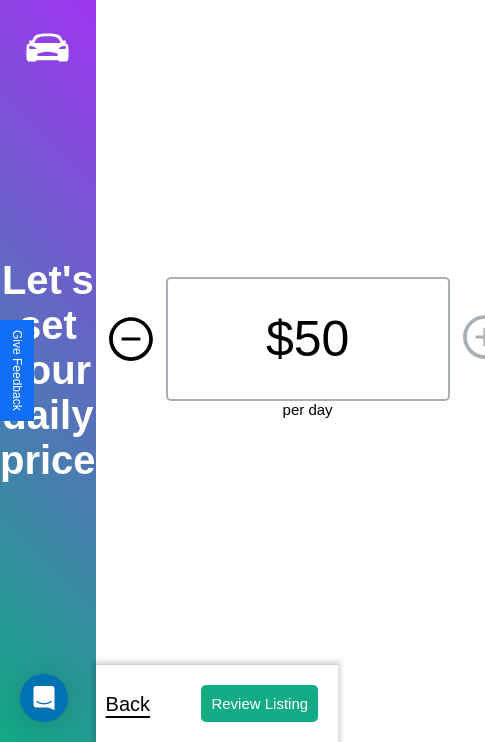click 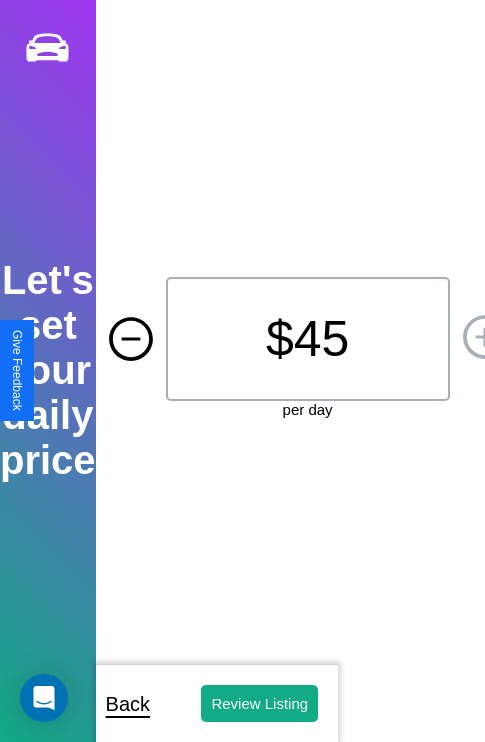 click 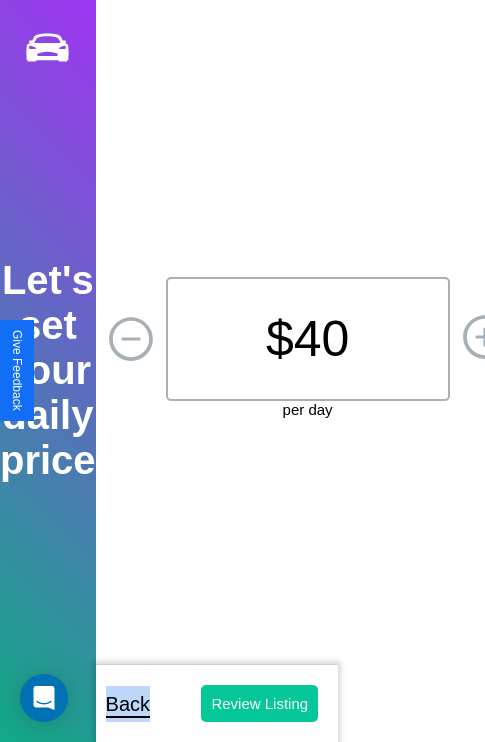 click on "Review Listing" at bounding box center (259, 703) 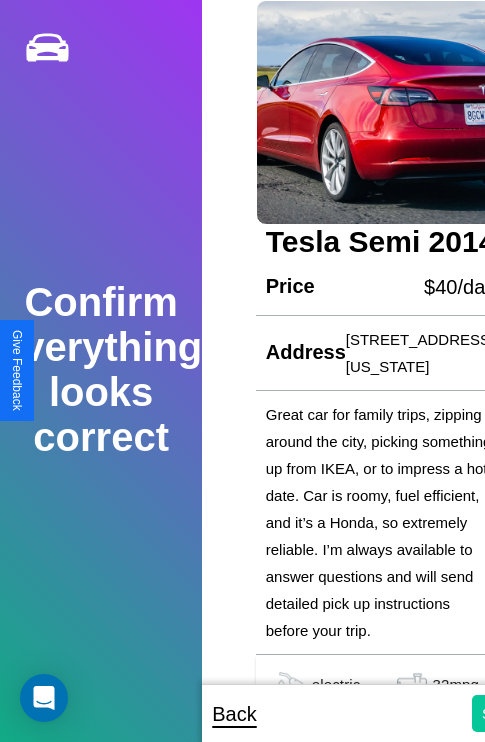 click on "Submit" at bounding box center (505, 713) 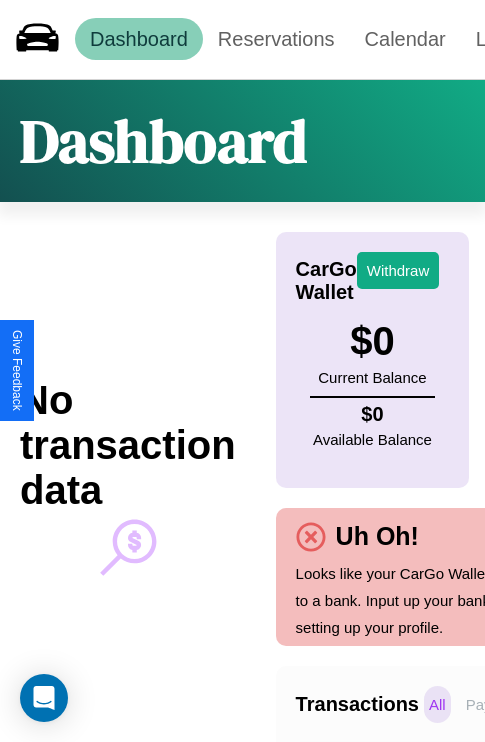scroll, scrollTop: 0, scrollLeft: 147, axis: horizontal 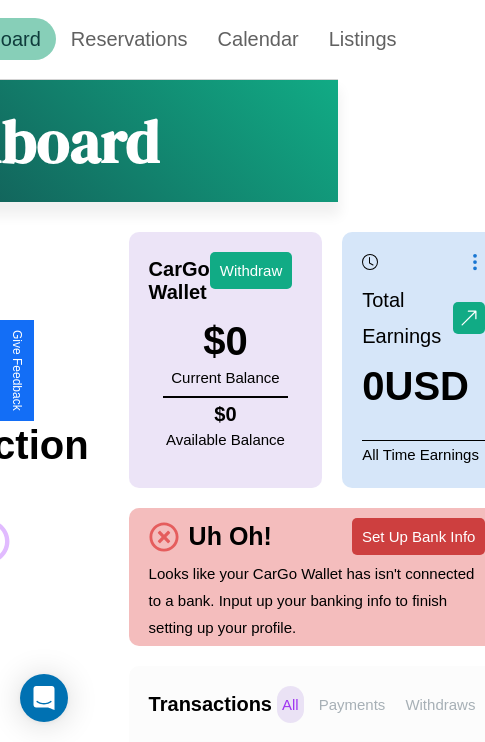 click on "Set Up Bank Info" at bounding box center (418, 536) 